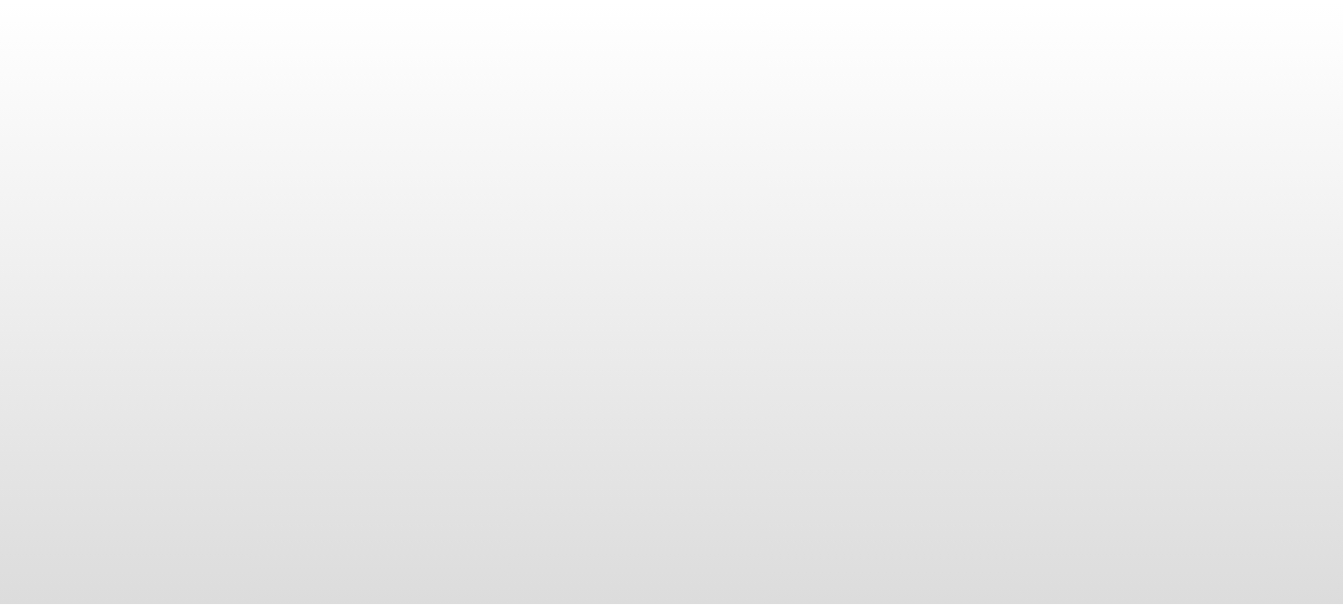 scroll, scrollTop: 0, scrollLeft: 0, axis: both 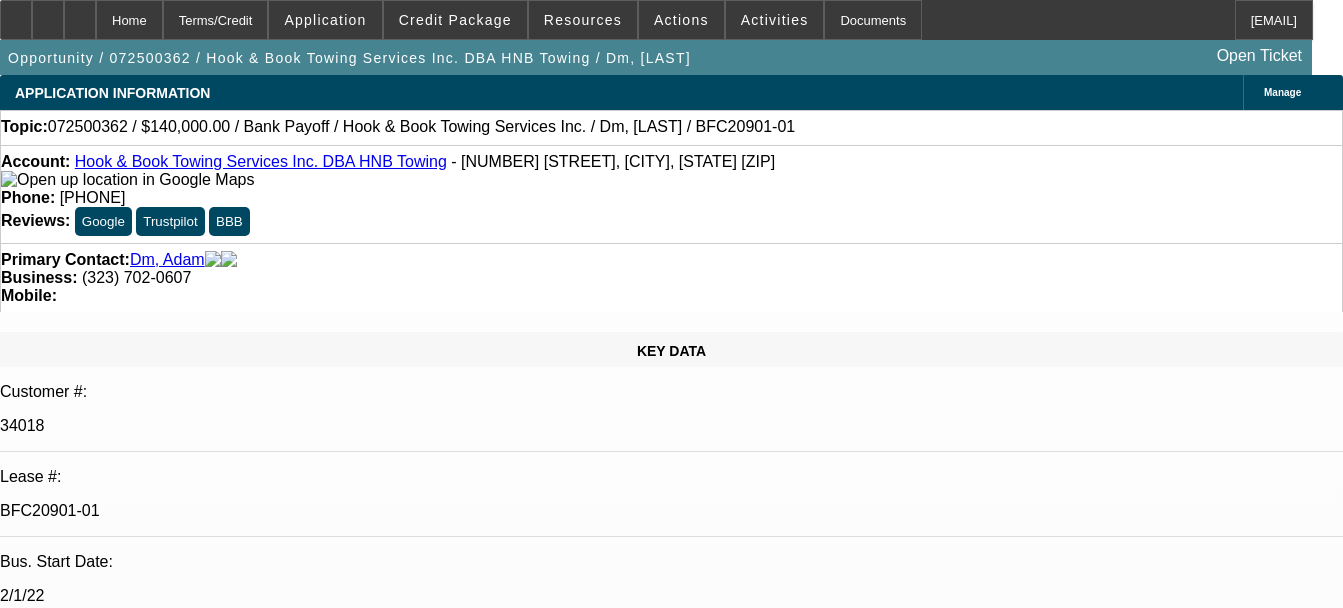 select on "0" 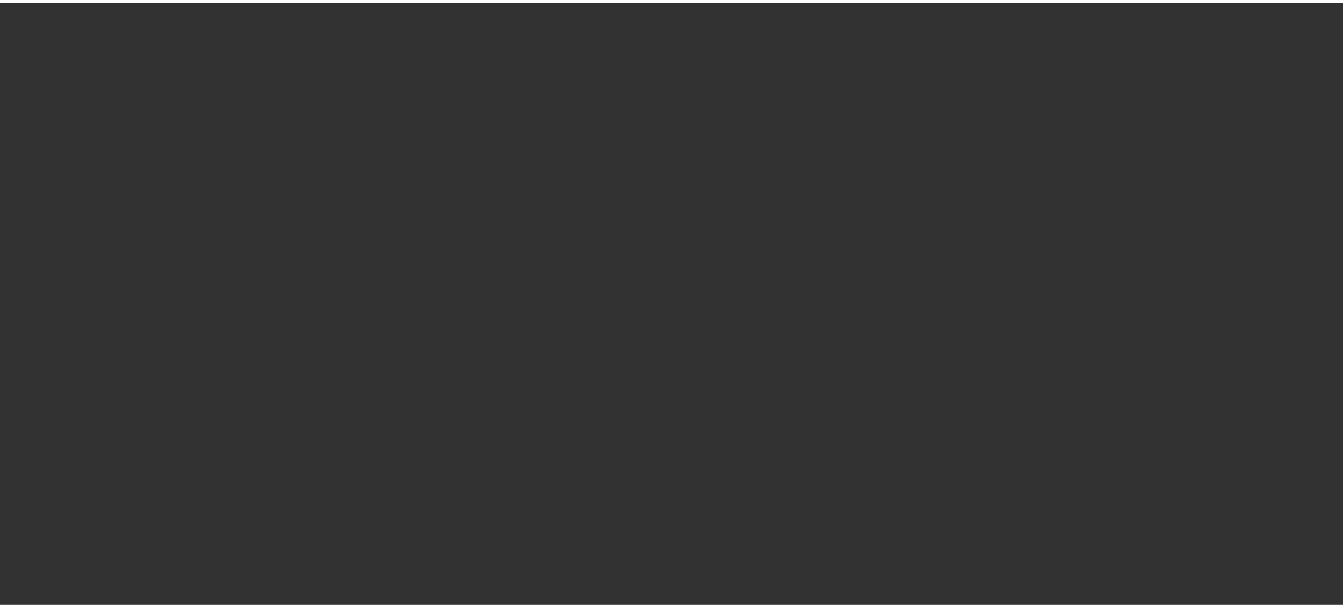 scroll, scrollTop: 0, scrollLeft: 0, axis: both 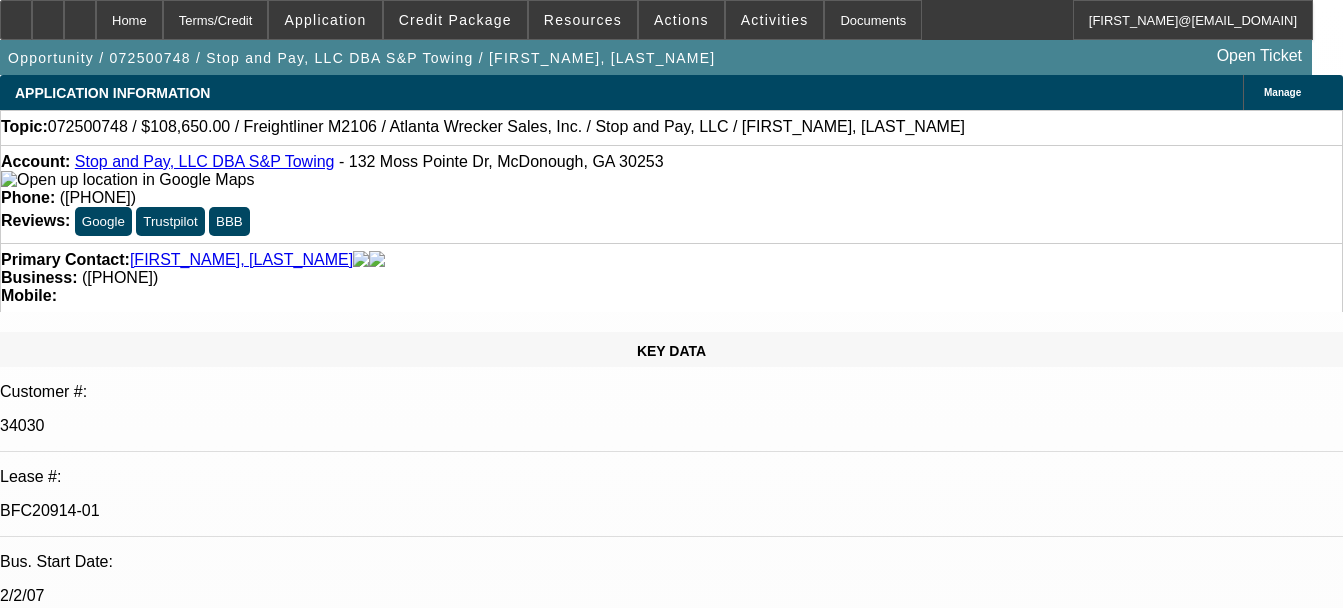 select on "0" 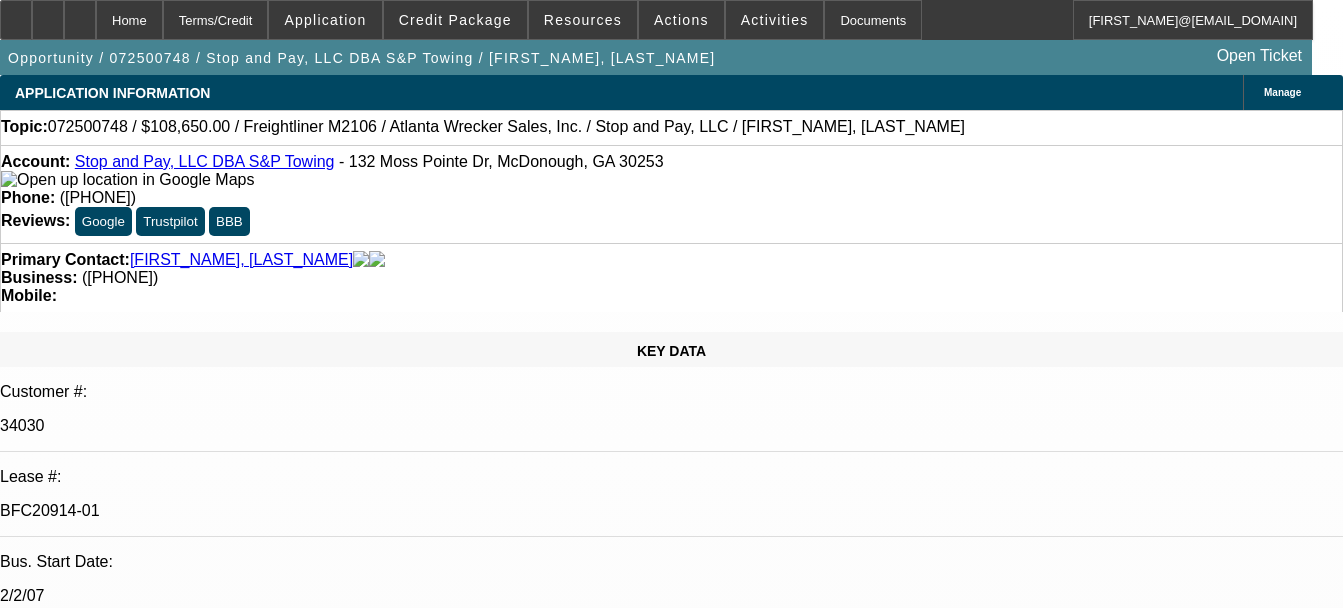 select on "1" 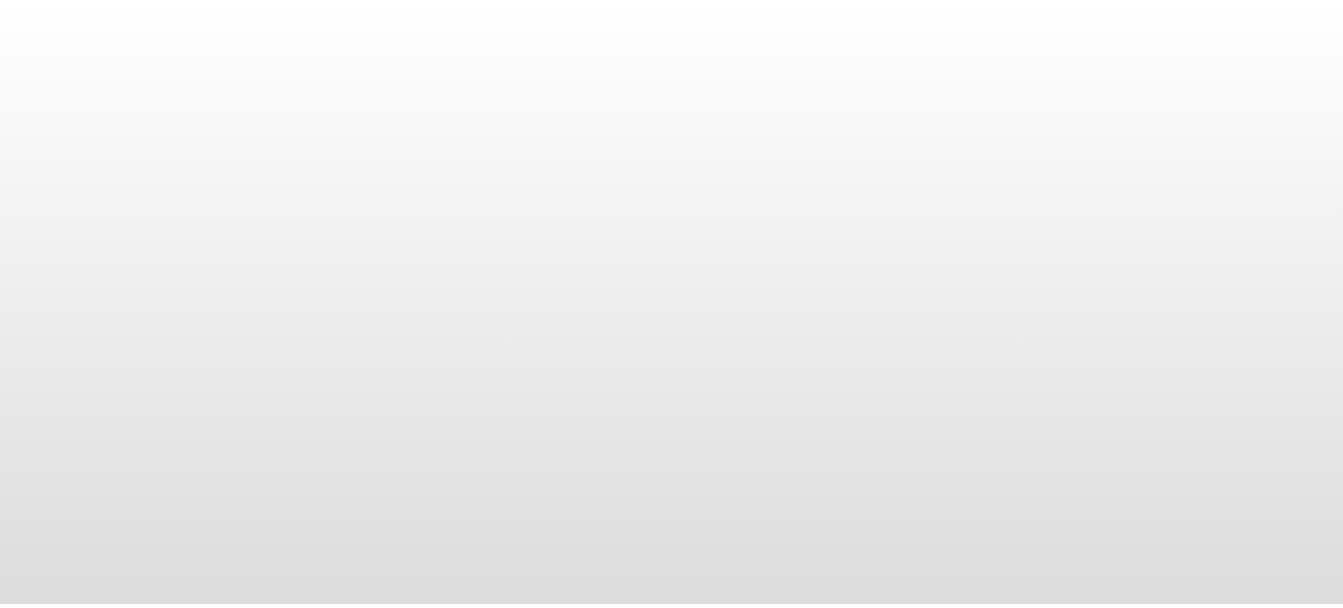 scroll, scrollTop: 0, scrollLeft: 0, axis: both 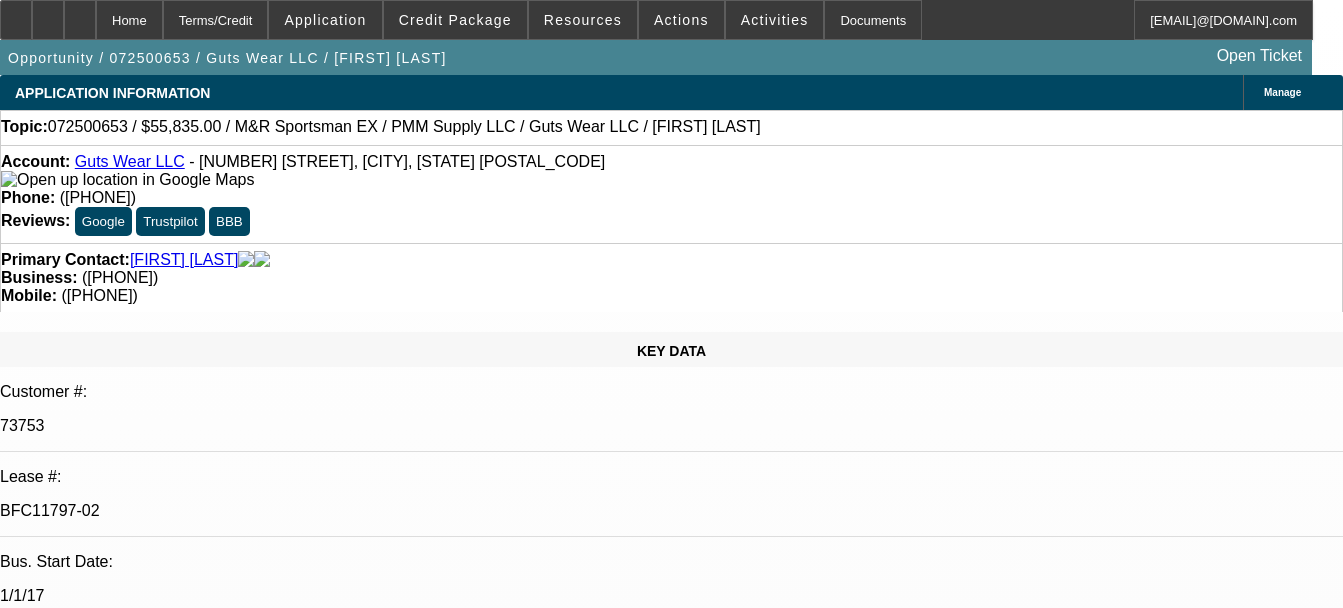 select on "0" 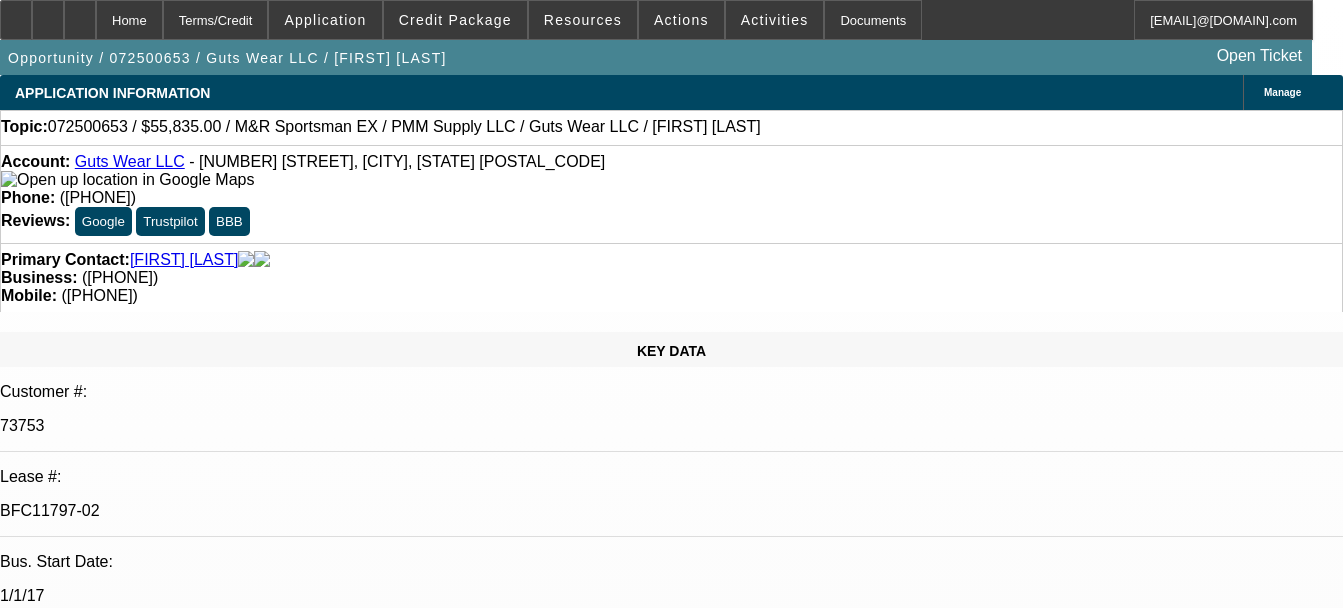 select on "1" 